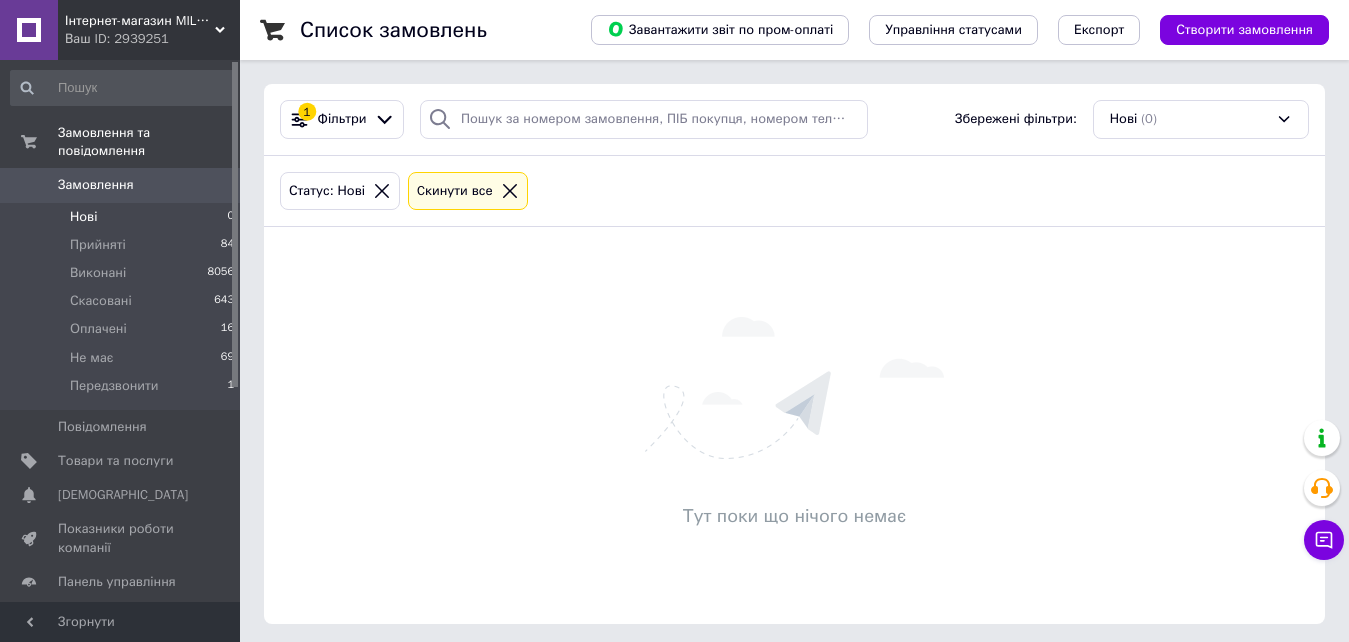 scroll, scrollTop: 0, scrollLeft: 0, axis: both 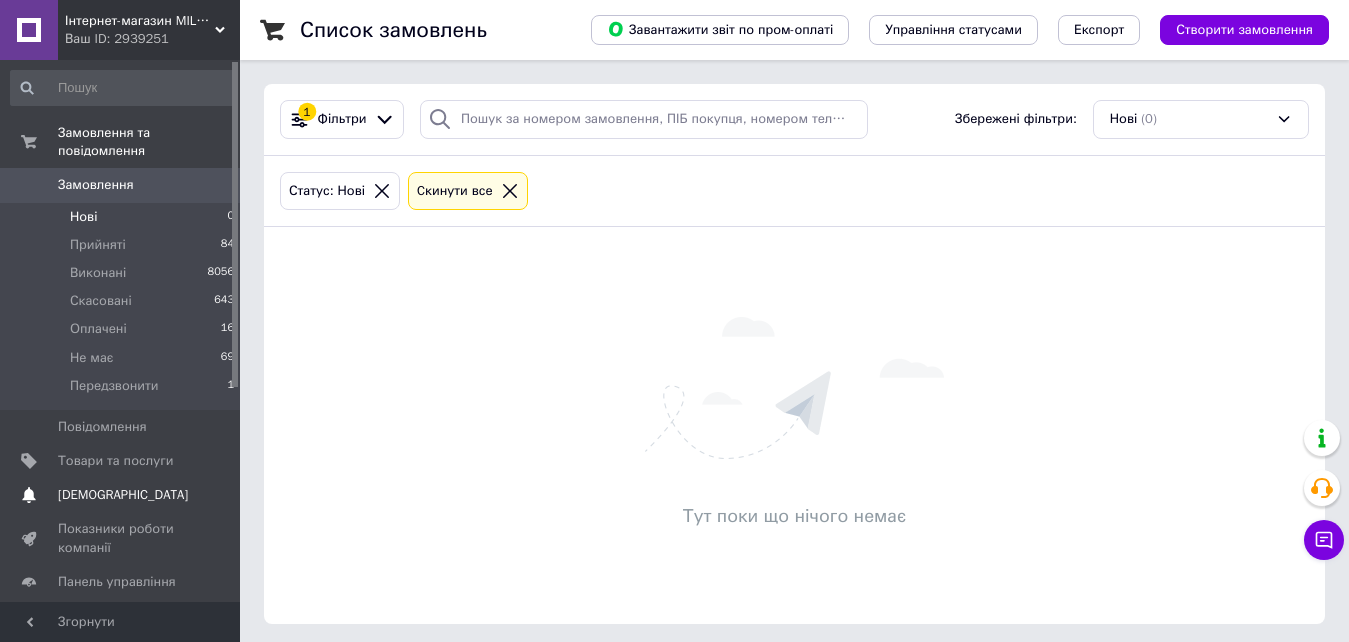 click on "[DEMOGRAPHIC_DATA]" at bounding box center [121, 495] 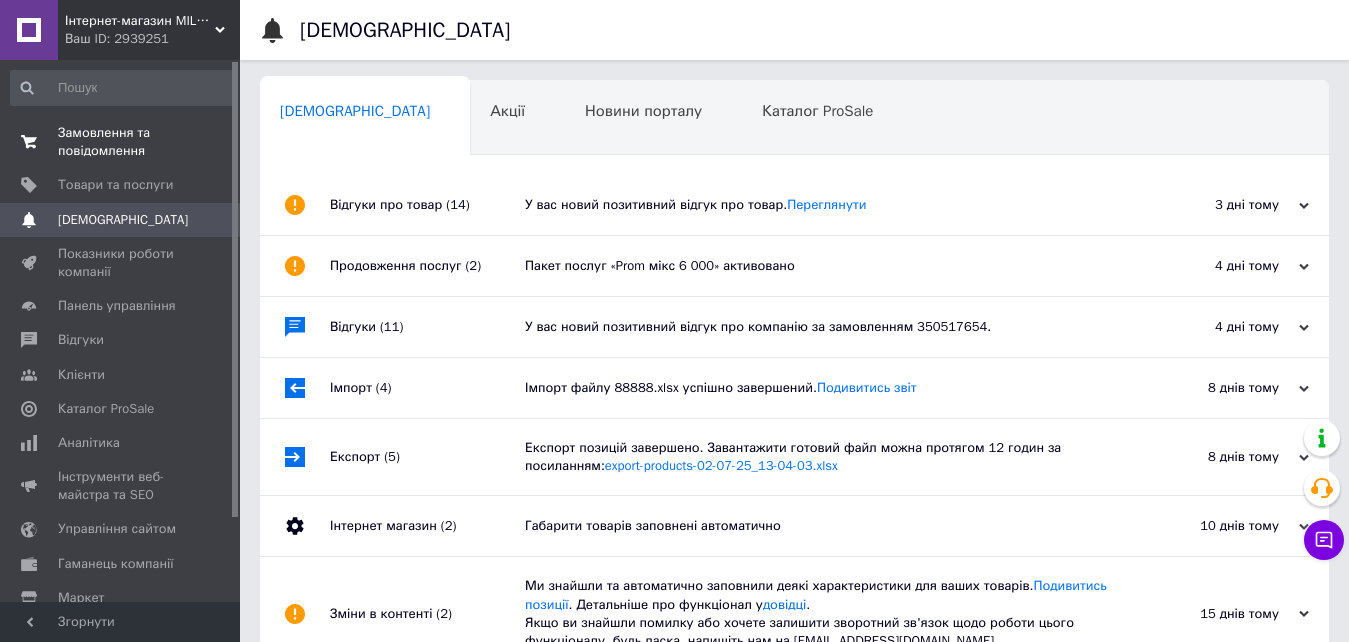 click on "Замовлення та повідомлення" at bounding box center [121, 142] 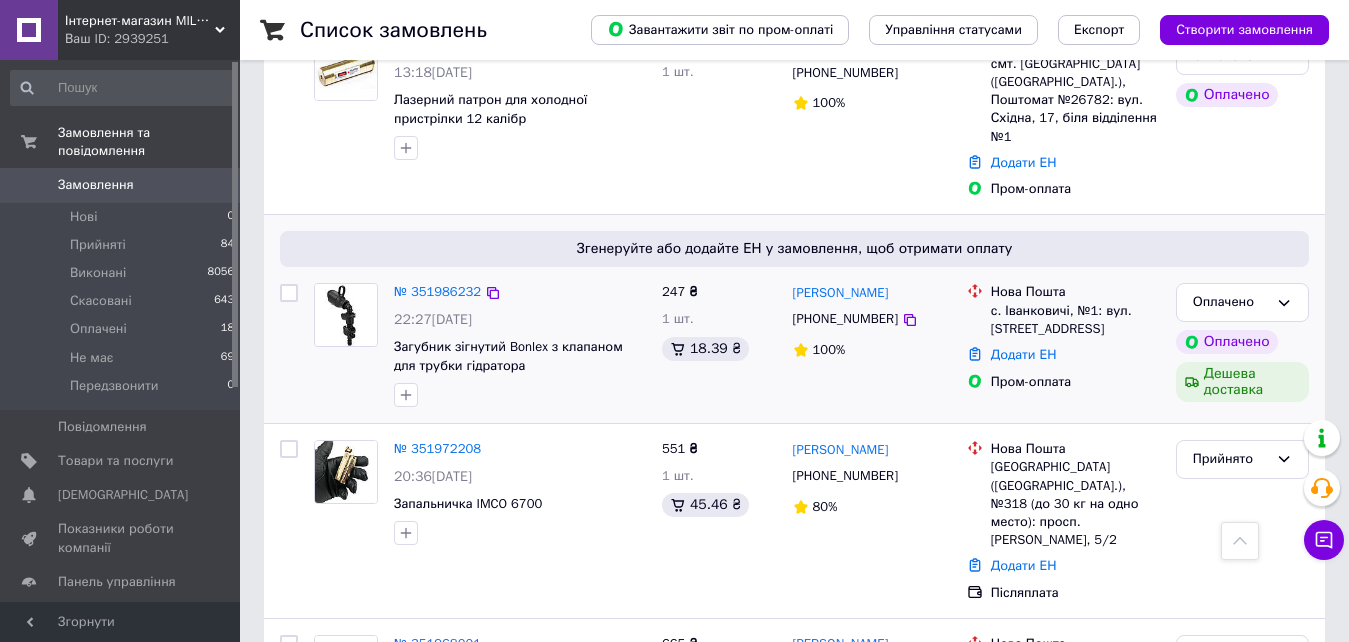 scroll, scrollTop: 200, scrollLeft: 0, axis: vertical 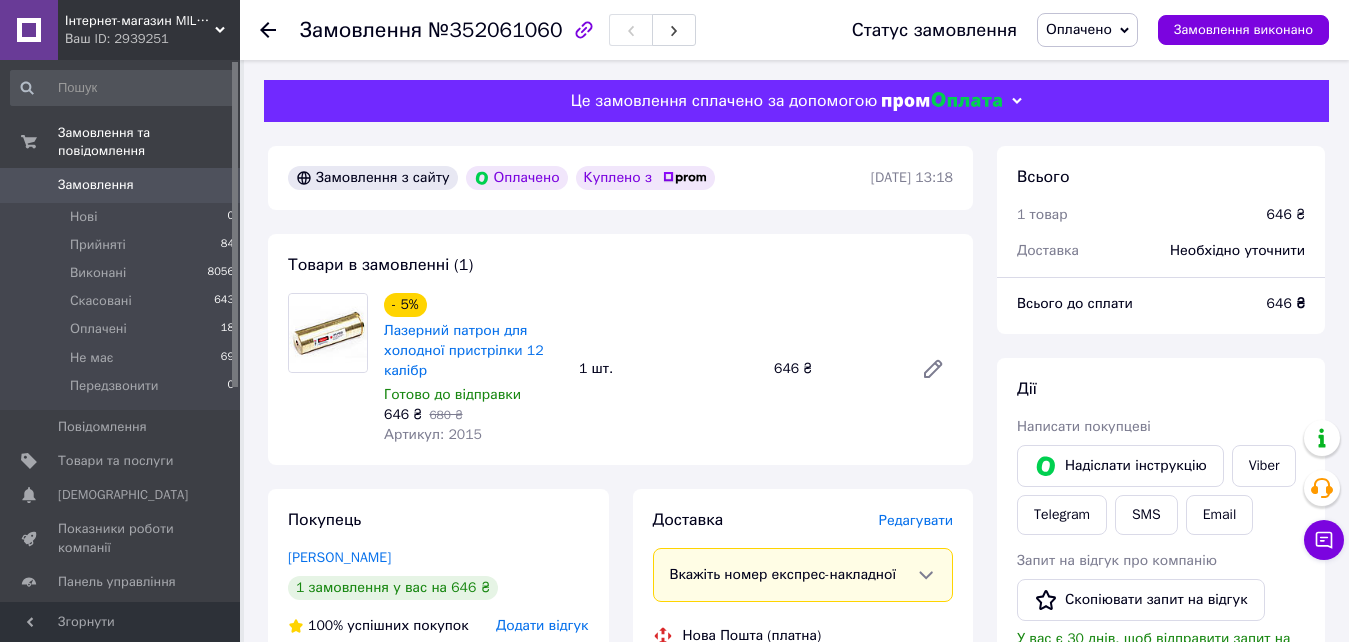 click on "Артикул: 2015" at bounding box center (433, 434) 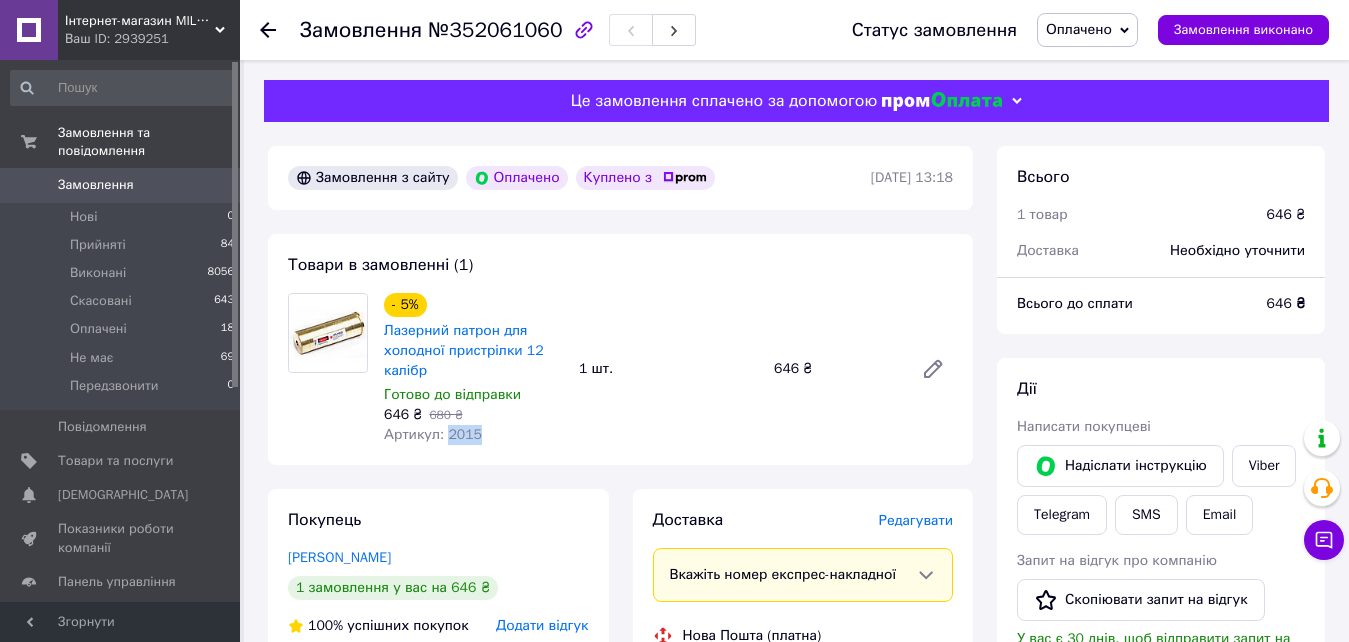 click on "Артикул: 2015" at bounding box center [433, 434] 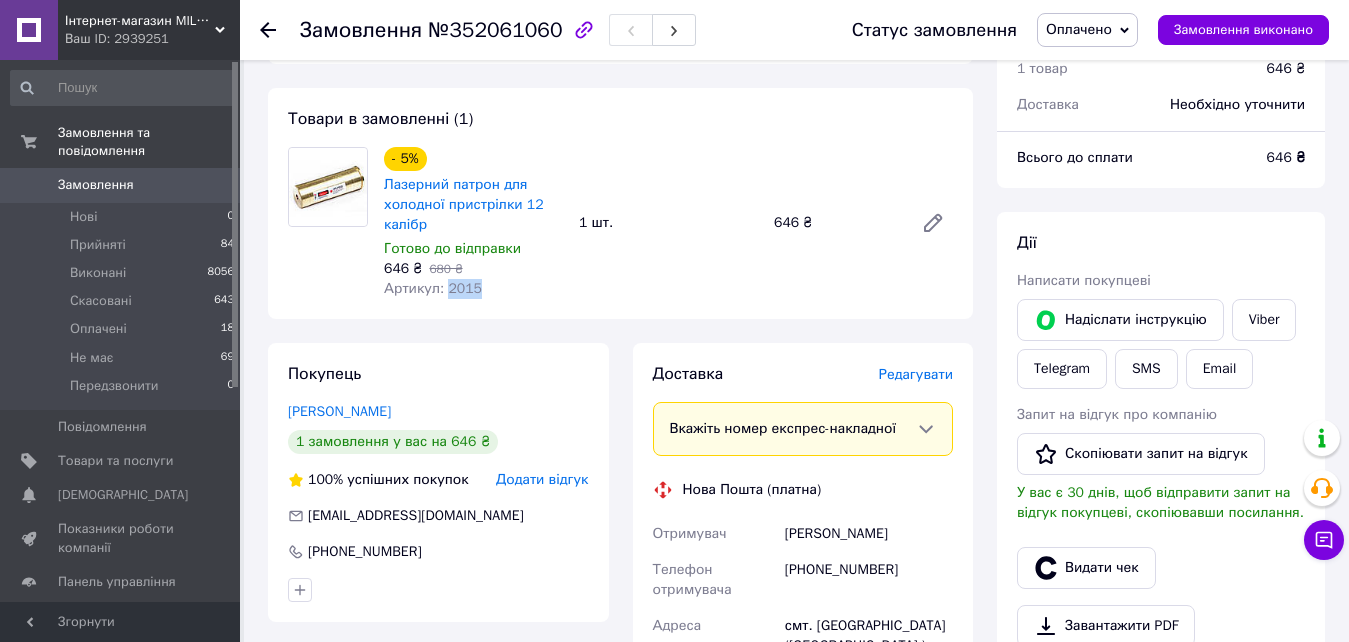 scroll, scrollTop: 0, scrollLeft: 0, axis: both 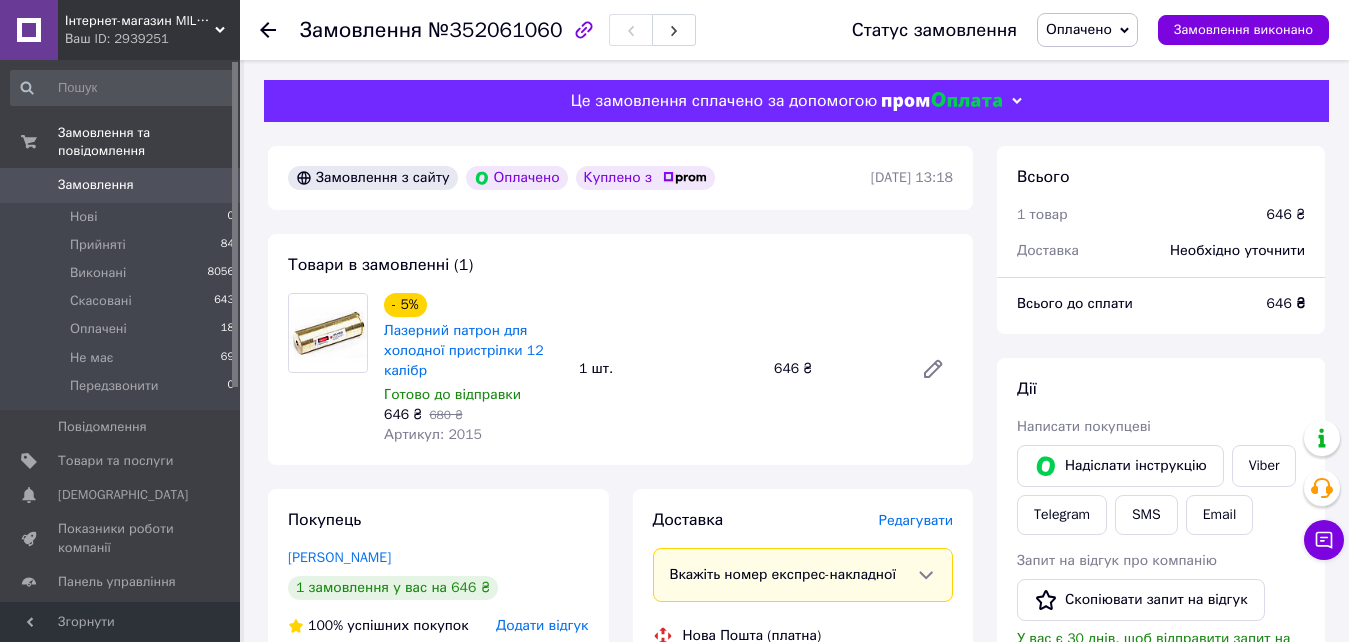click on "Готово до відправки" at bounding box center (452, 394) 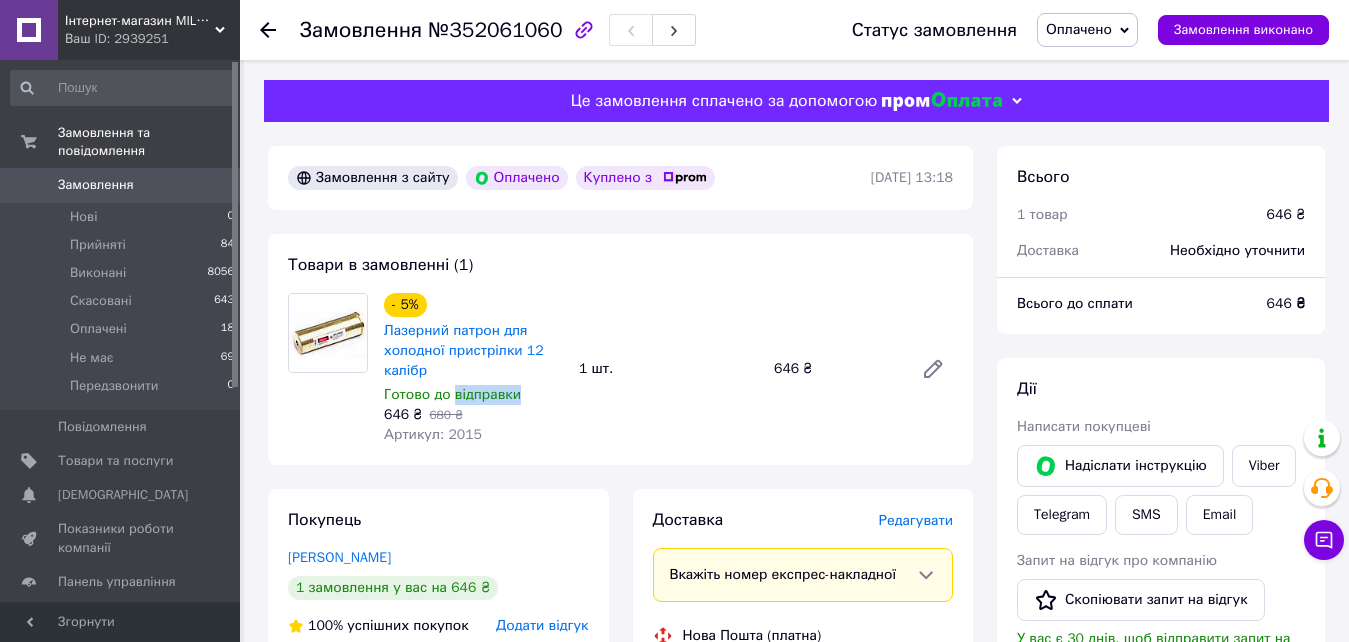 click on "Готово до відправки" at bounding box center [452, 394] 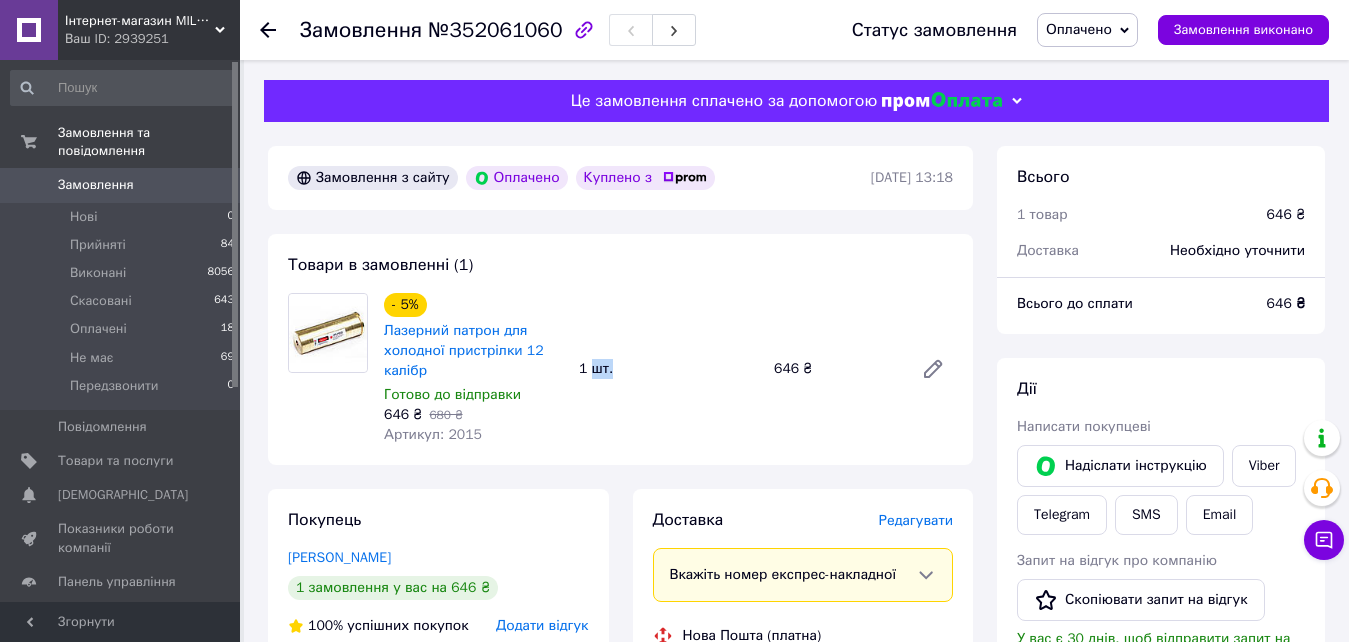 drag, startPoint x: 610, startPoint y: 368, endPoint x: 589, endPoint y: 369, distance: 21.023796 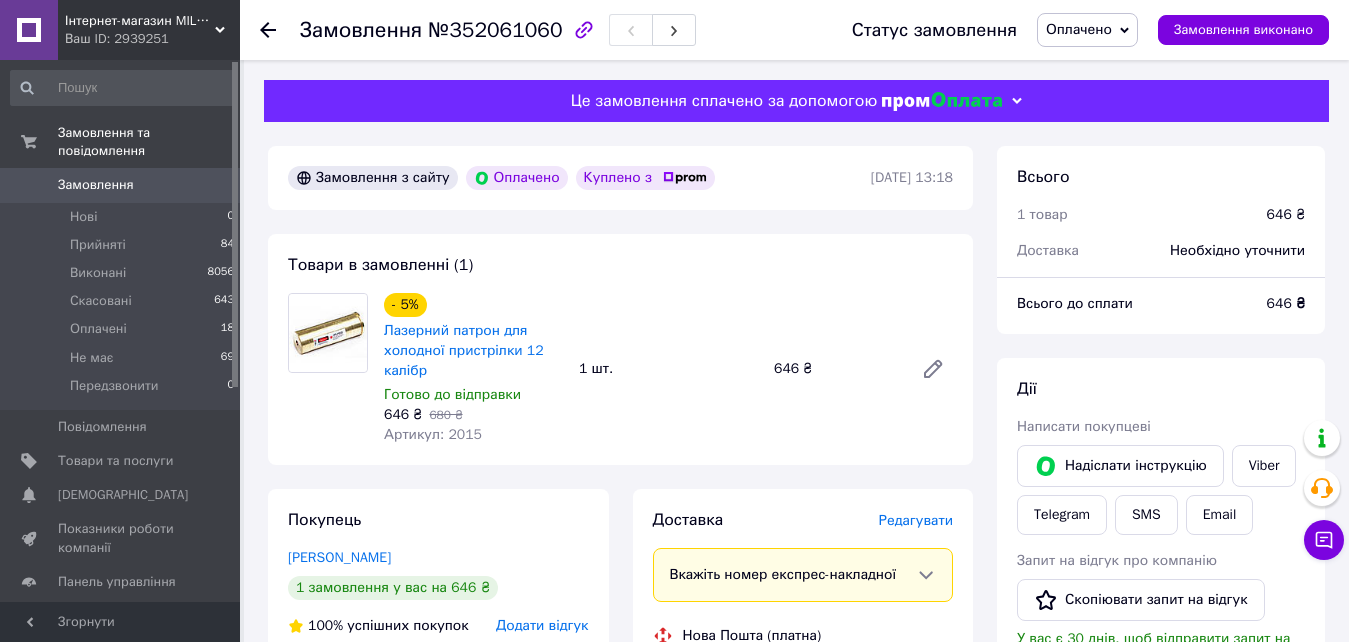 click on "1 шт." at bounding box center [668, 369] 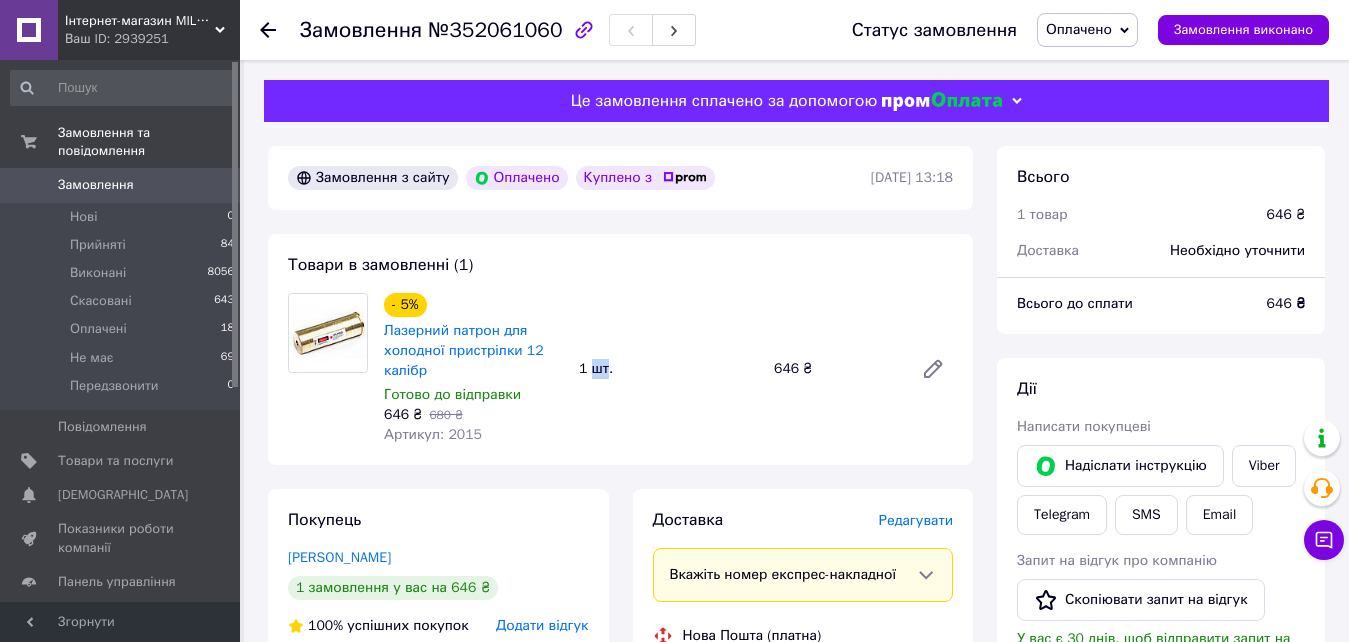 click on "1 шт." at bounding box center (668, 369) 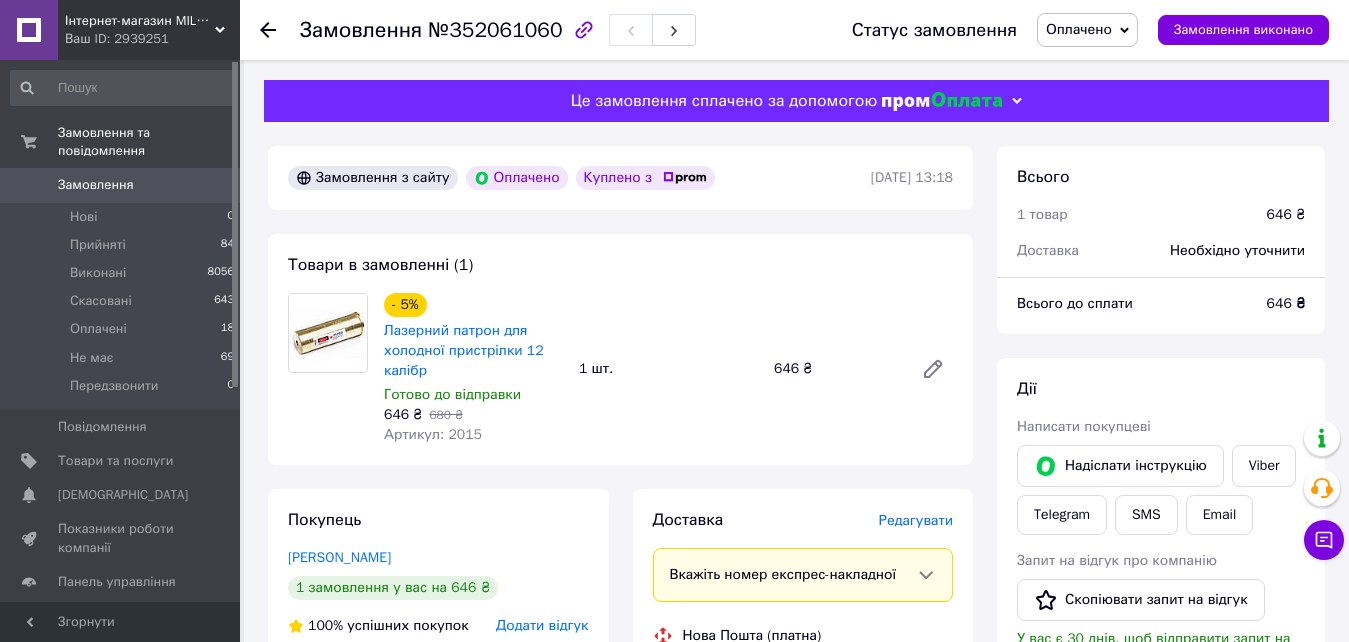 click on "1 шт." at bounding box center [668, 369] 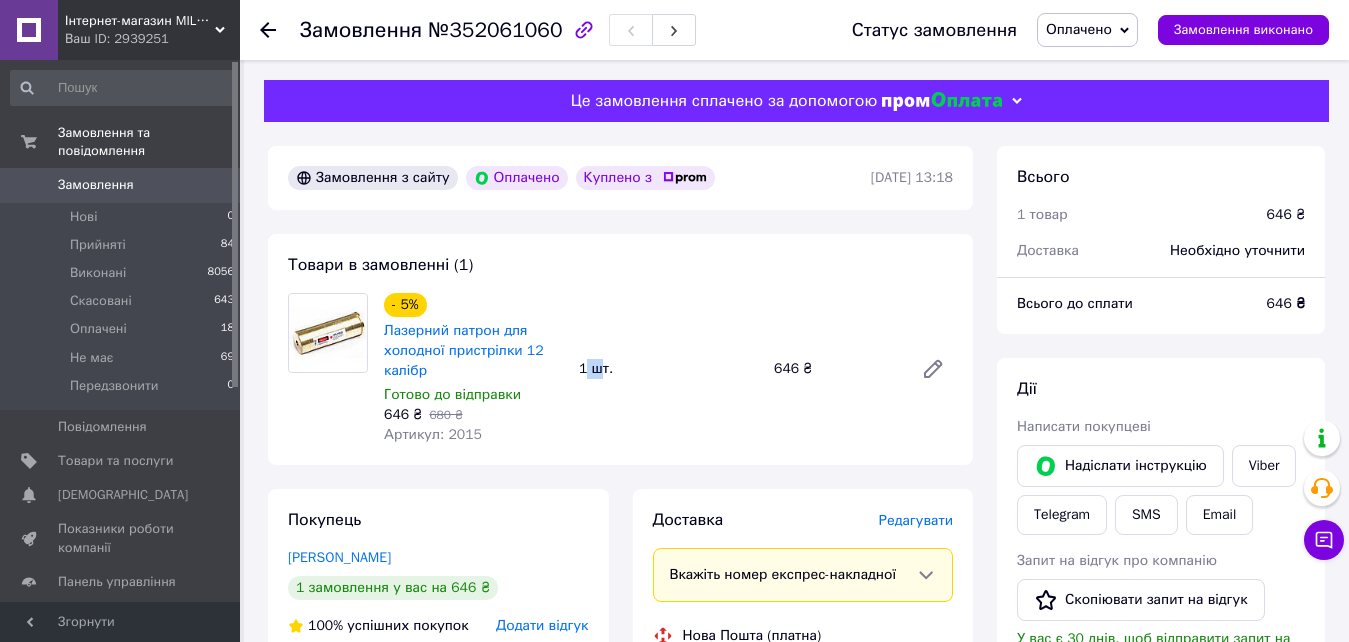 drag, startPoint x: 603, startPoint y: 371, endPoint x: 588, endPoint y: 368, distance: 15.297058 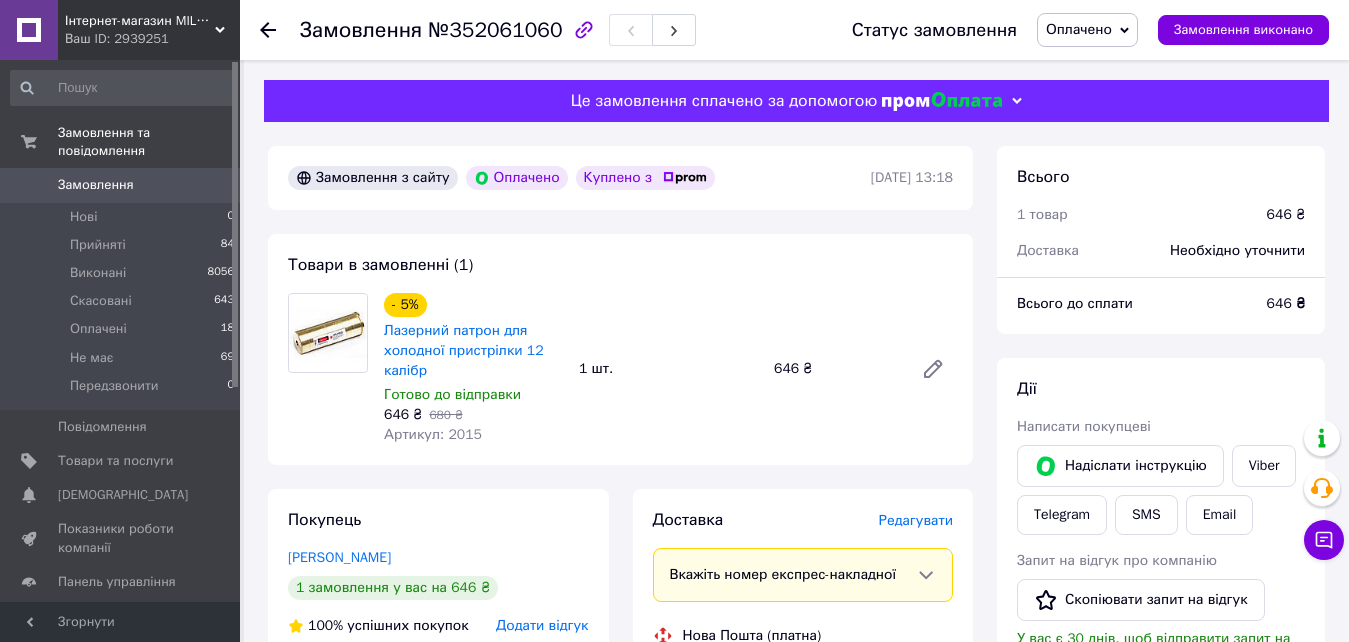 click on "1 шт." at bounding box center [668, 369] 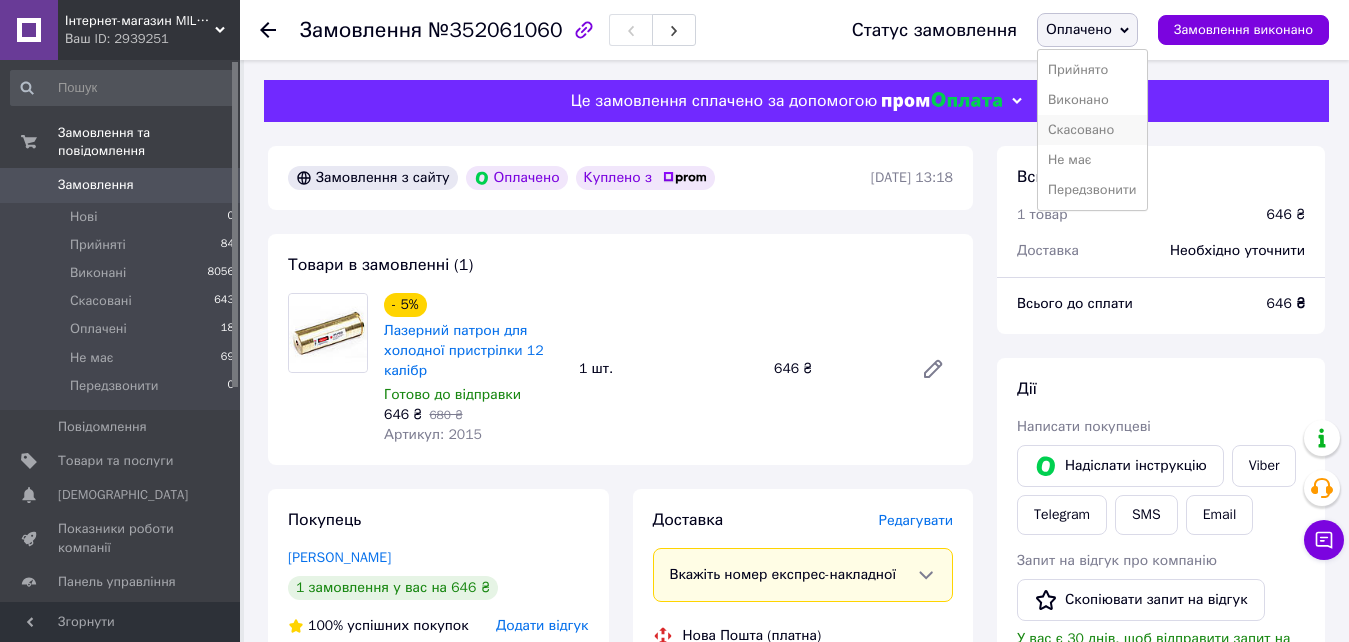 click on "Скасовано" at bounding box center [1092, 130] 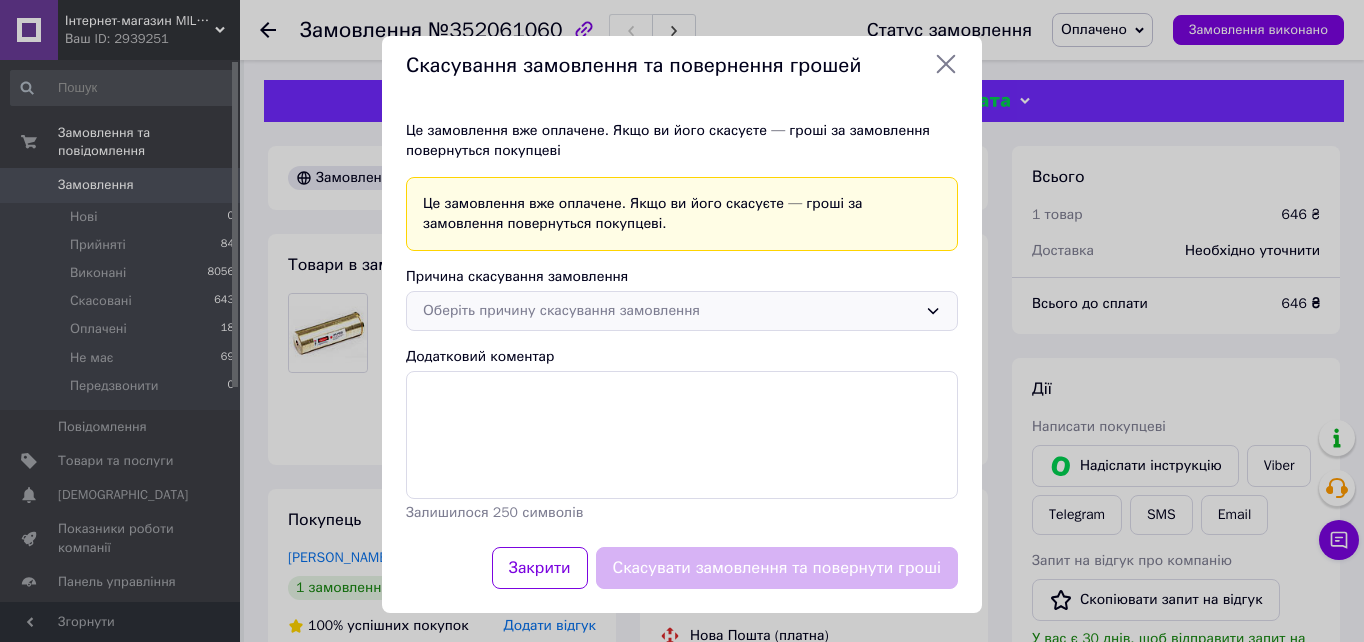 click on "Оберіть причину скасування замовлення" at bounding box center (670, 311) 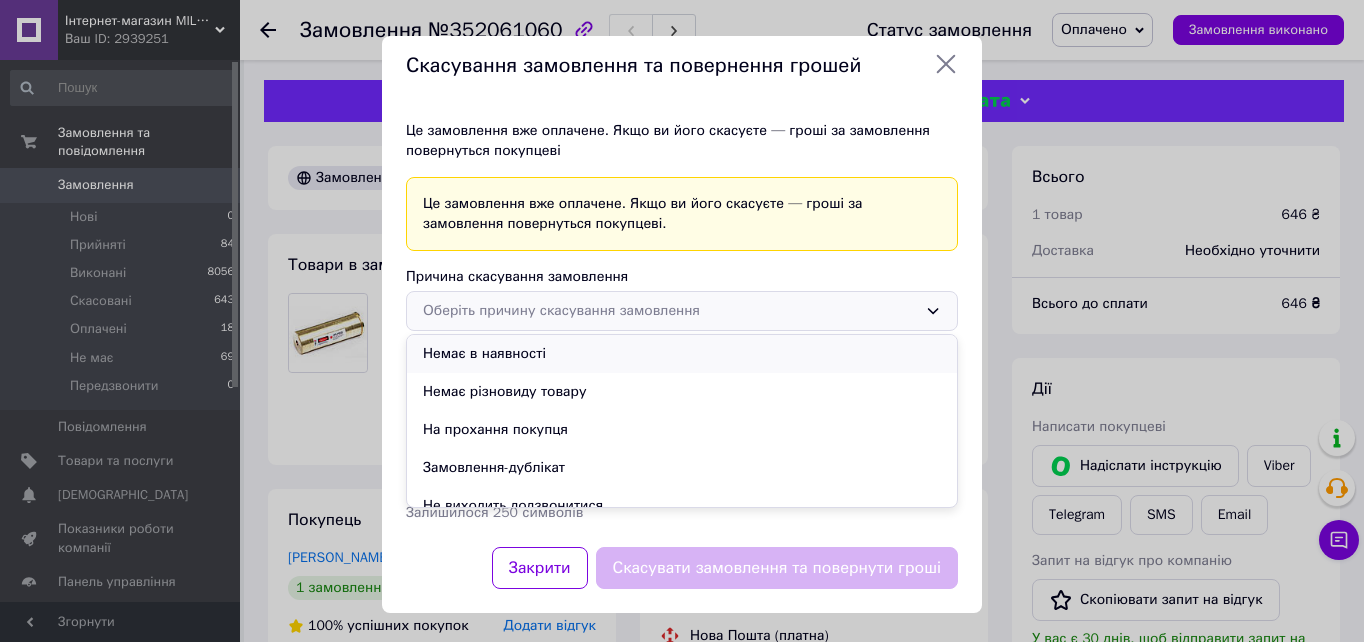 click on "Немає в наявності" at bounding box center (682, 354) 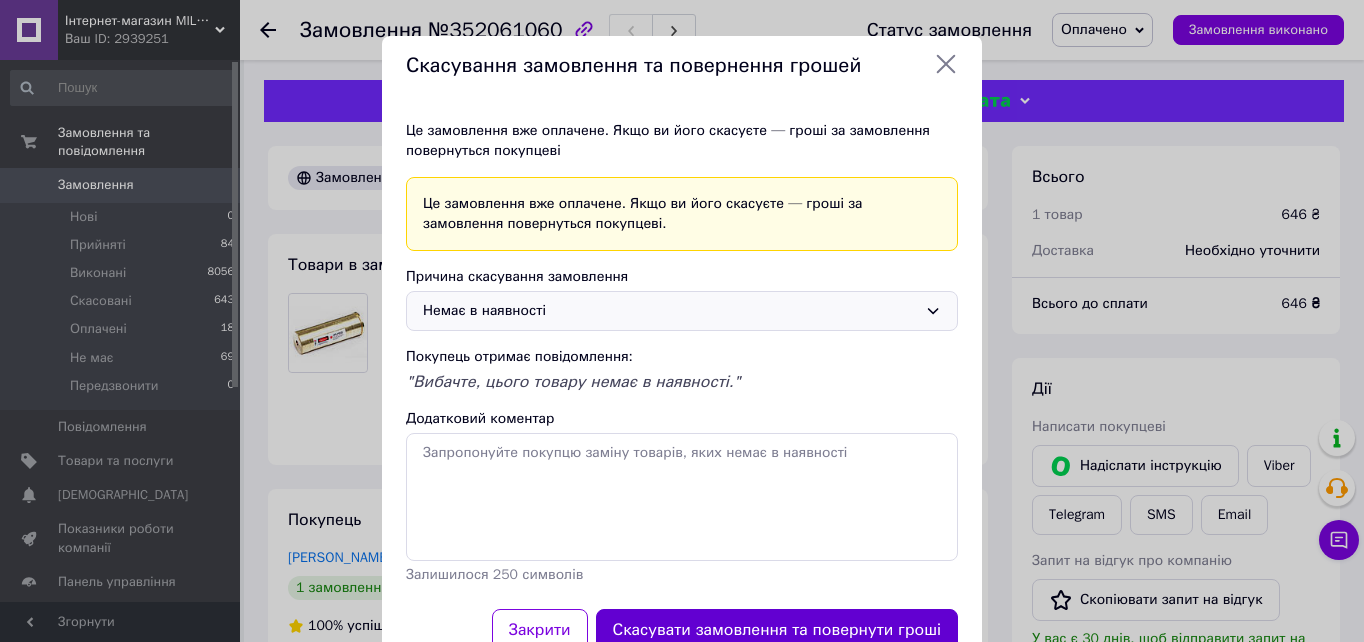 click on "Скасувати замовлення та повернути гроші" at bounding box center (777, 630) 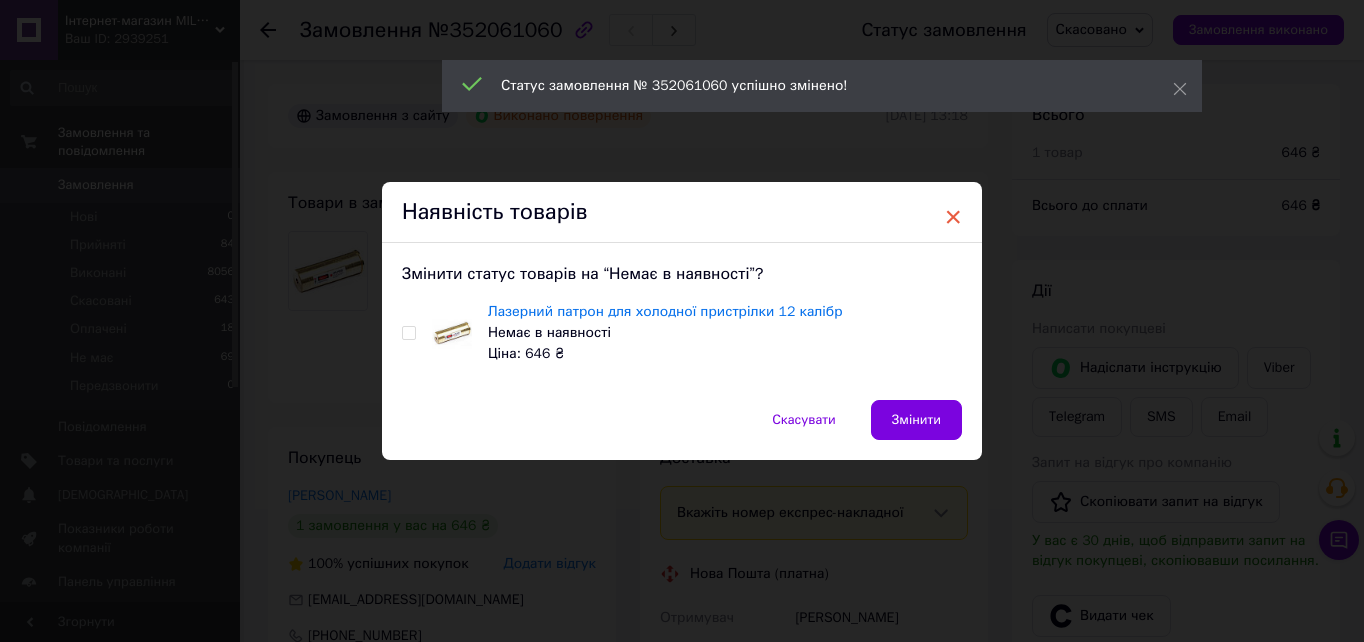 click on "×" at bounding box center (953, 217) 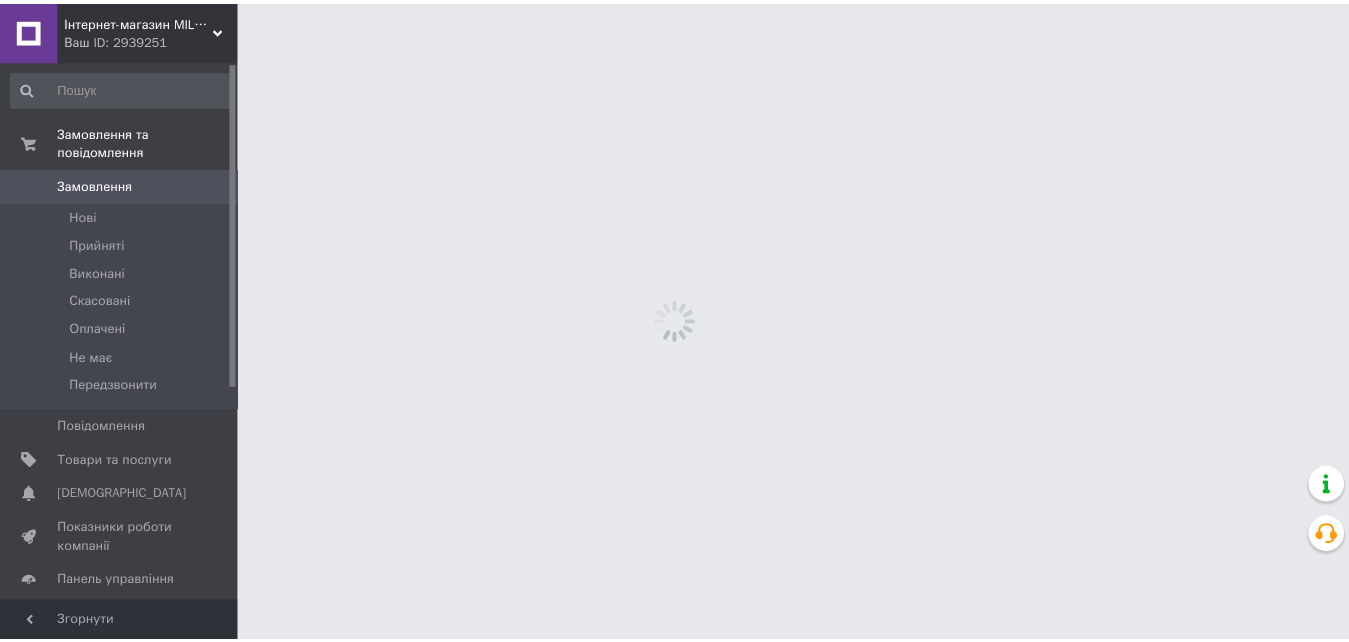 scroll, scrollTop: 0, scrollLeft: 0, axis: both 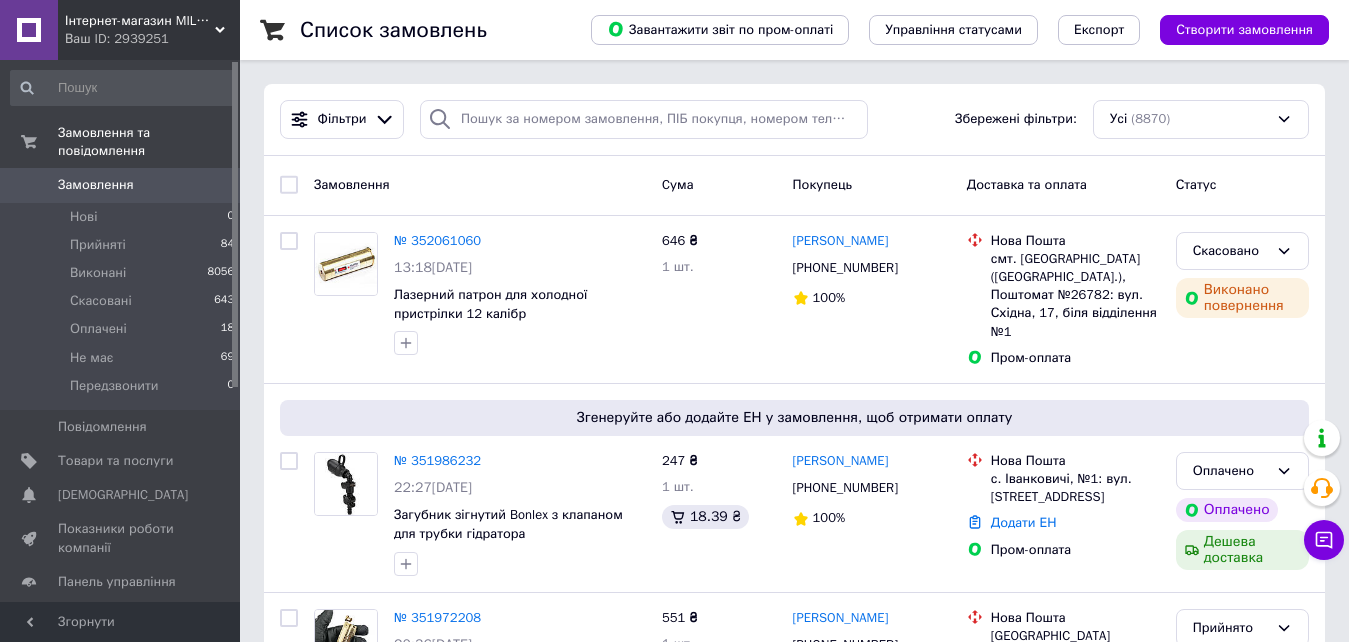 click on "Список замовлень   Завантажити звіт по пром-оплаті Управління статусами Експорт Створити замовлення Фільтри Збережені фільтри: Усі (8870) Замовлення Cума Покупець Доставка та оплата Статус № 352061060 13:18, 10.07.2025 Лазерний патрон для холодної пристрілки 12 калібр 646 ₴ 1 шт. Максим Рибкін +380630386814 100% Нова Пошта смт. Райгородок (Донецька обл.), Поштомат №26782: вул. Східна, 17, біля відділення №1 Пром-оплата Скасовано Виконано повернення Згенеруйте або додайте ЕН у замовлення, щоб отримати оплату № 351986232 22:27, 09.07.2025 Загубник зігнутий Bonlex з клапаном для трубки гідратора 247 ₴ 1" at bounding box center (794, 9629) 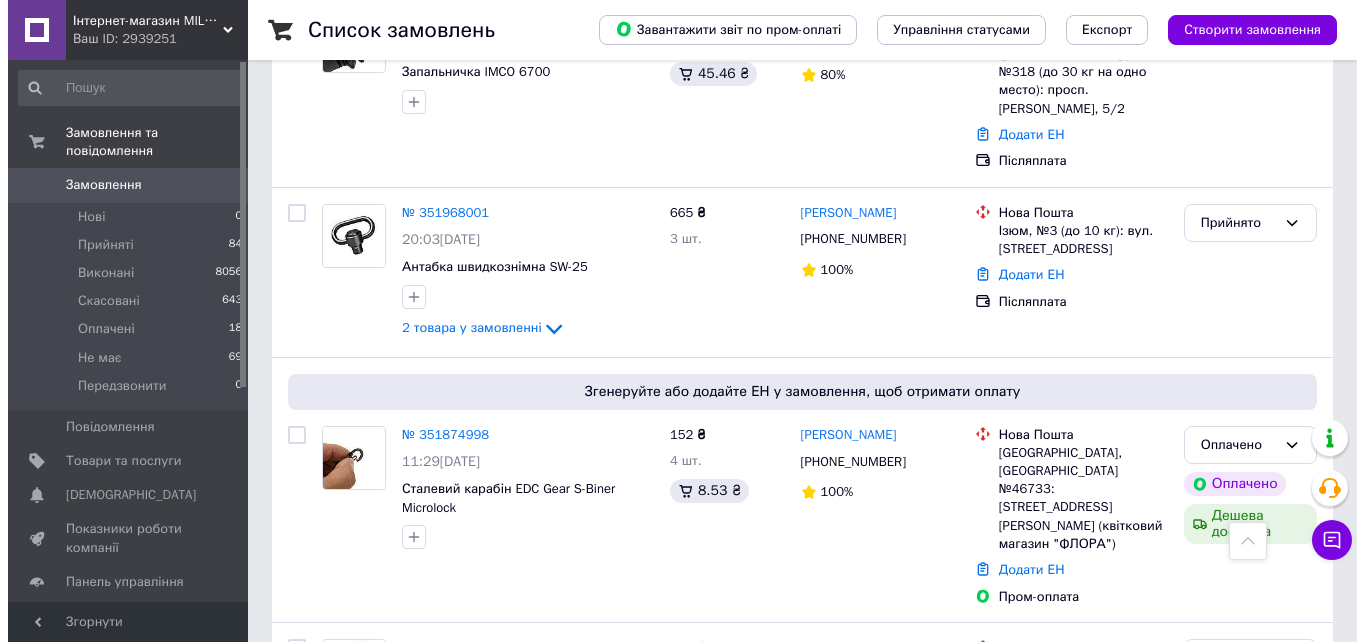 scroll, scrollTop: 0, scrollLeft: 0, axis: both 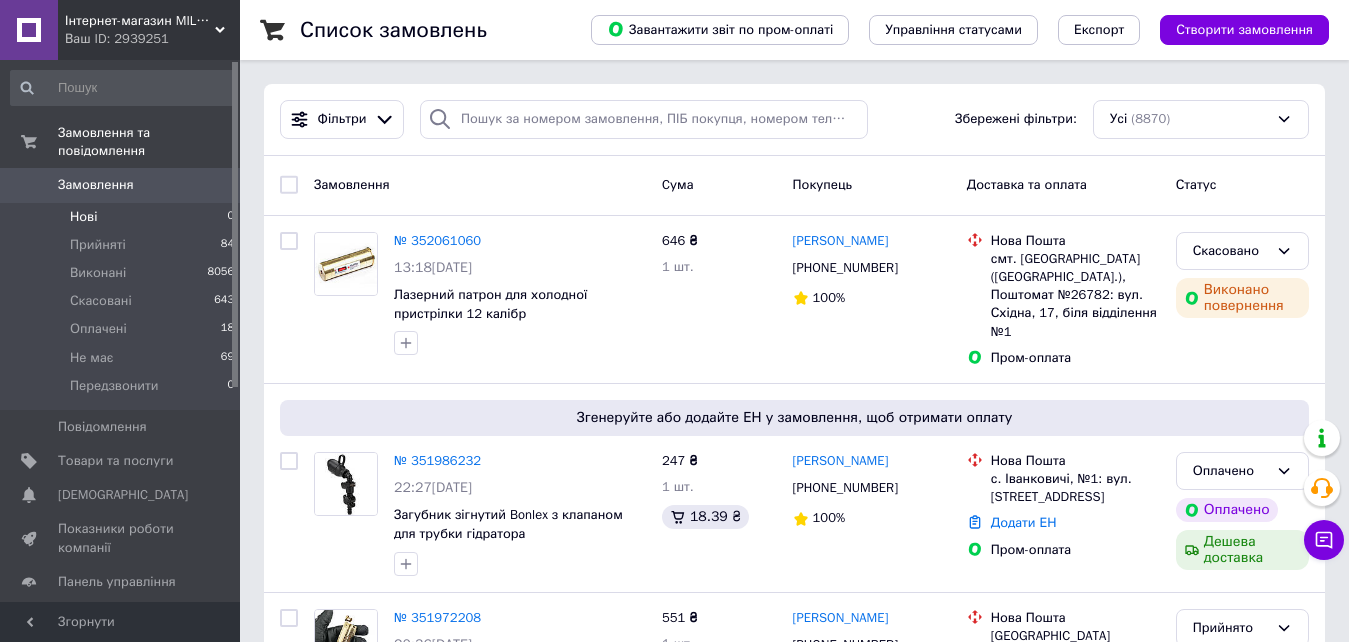 click on "Нові 0" at bounding box center (123, 217) 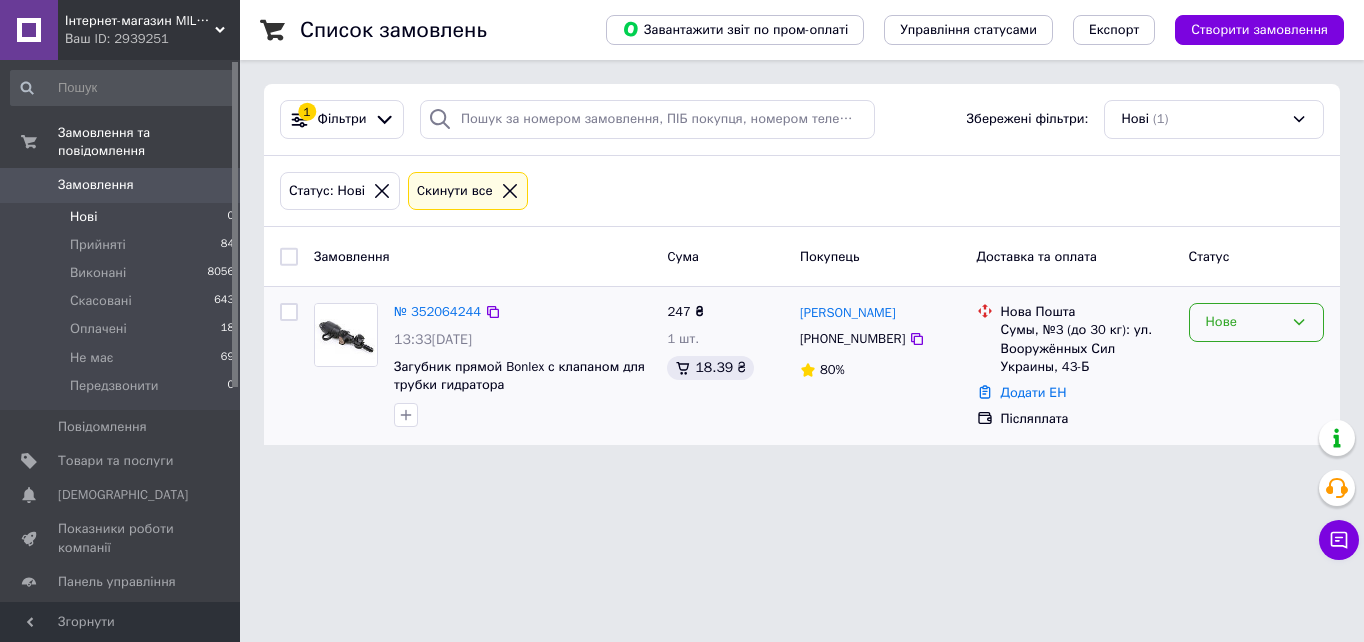 click on "Нове" at bounding box center [1244, 322] 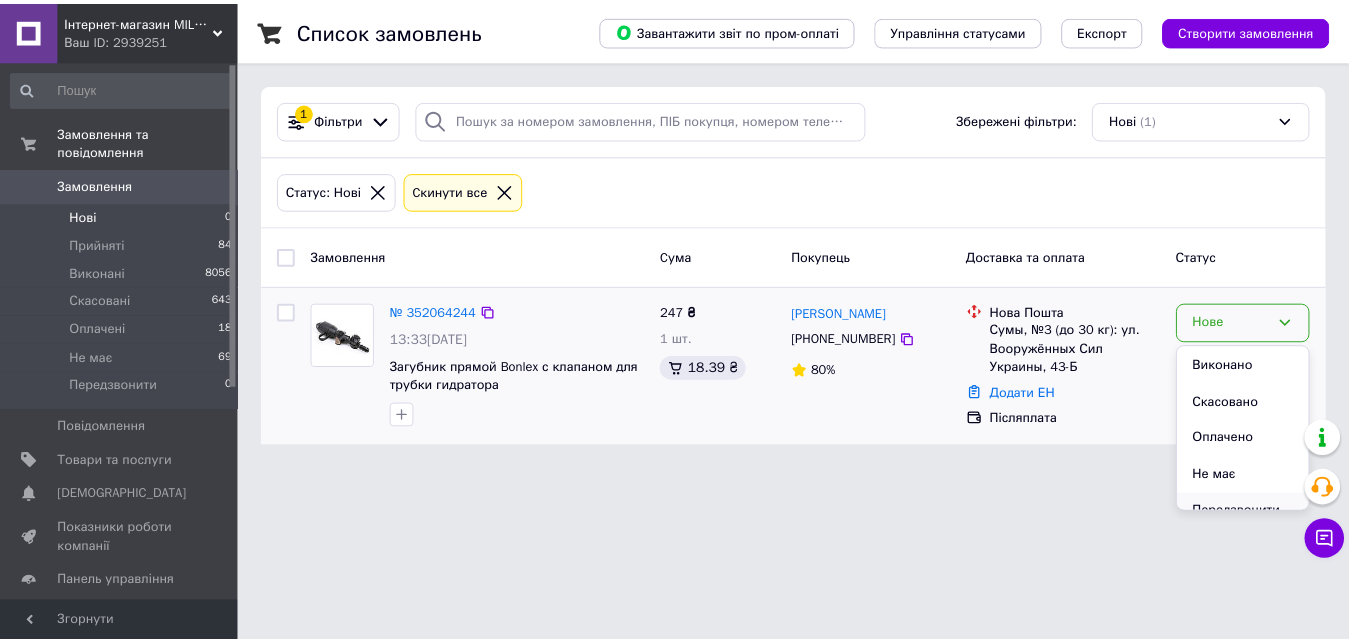 scroll, scrollTop: 53, scrollLeft: 0, axis: vertical 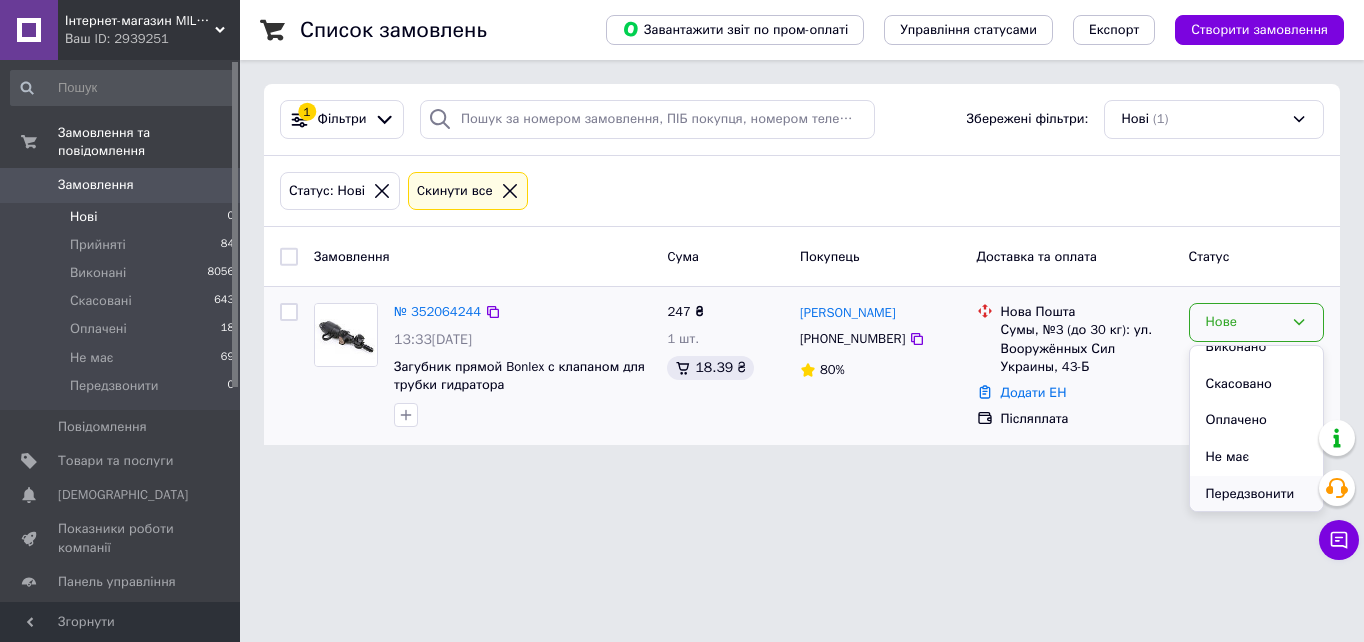 click on "Передзвонити" at bounding box center (1256, 494) 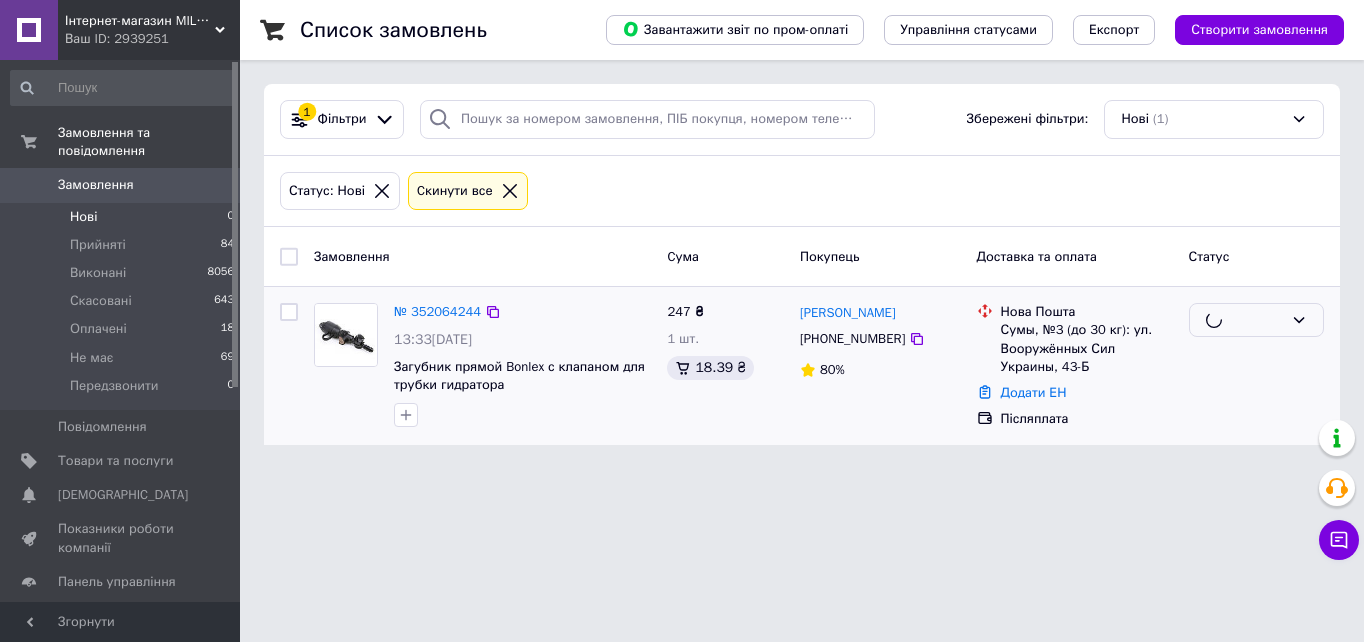 drag, startPoint x: 864, startPoint y: 516, endPoint x: 844, endPoint y: 514, distance: 20.09975 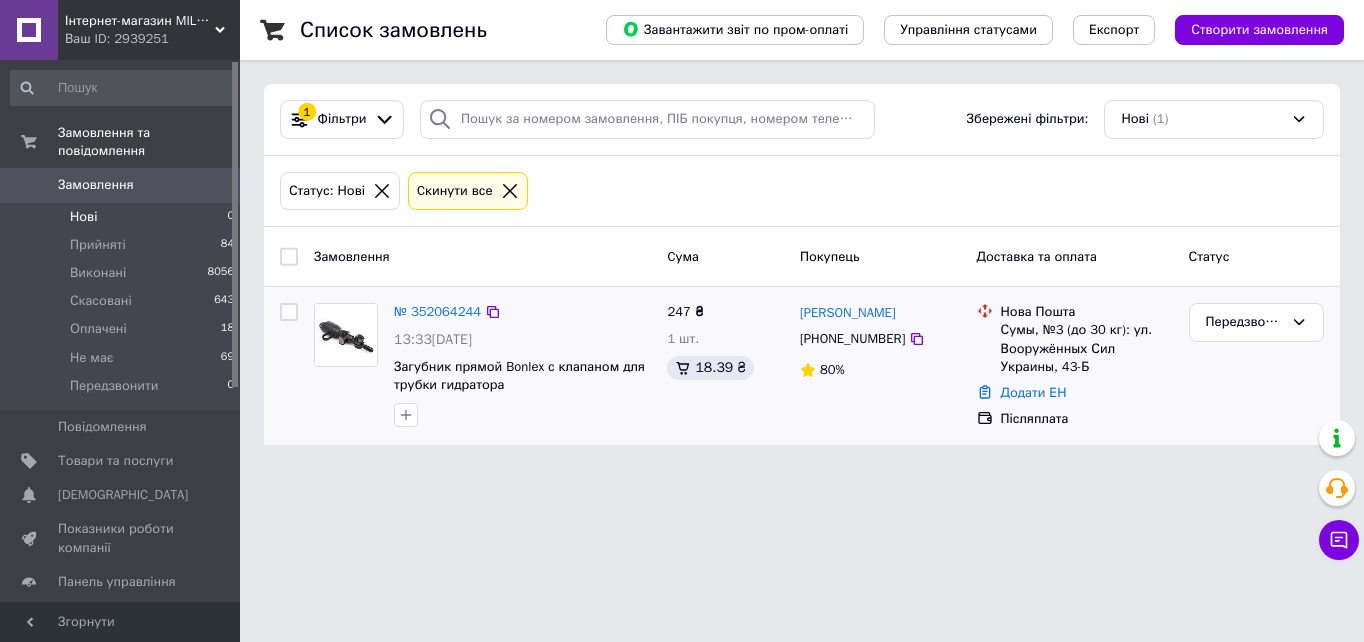 drag, startPoint x: 134, startPoint y: 466, endPoint x: 114, endPoint y: 403, distance: 66.09841 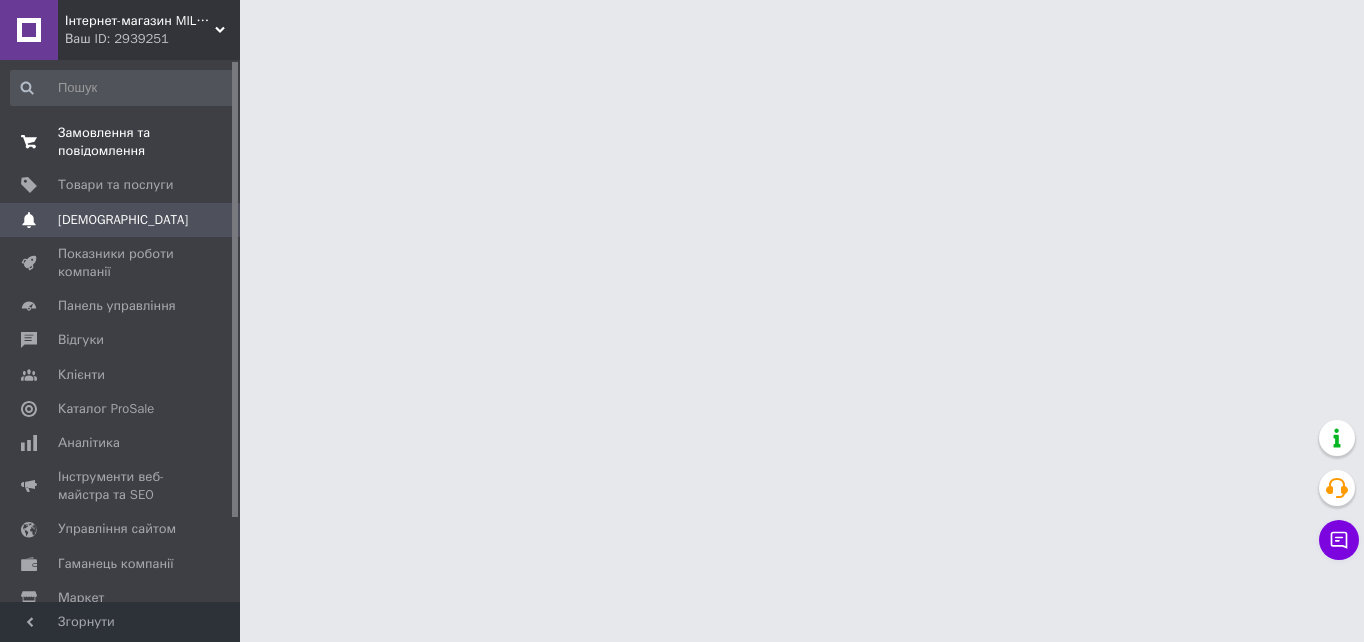 click on "Замовлення та повідомлення" at bounding box center [121, 142] 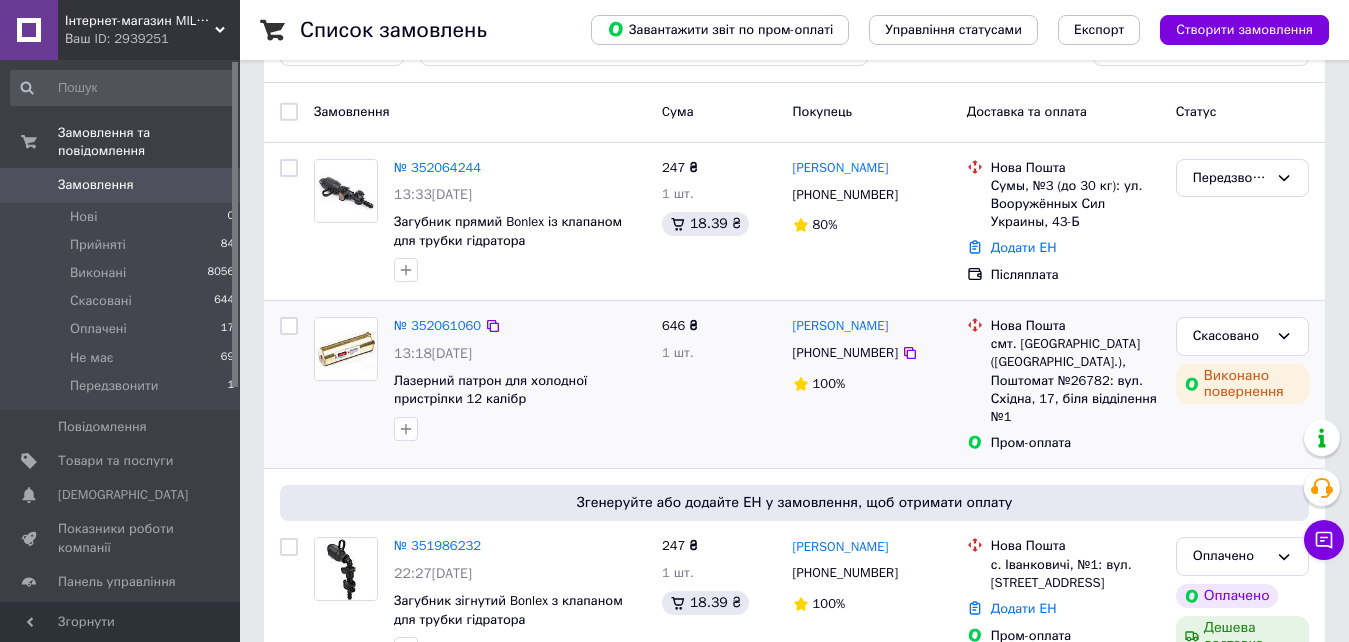 scroll, scrollTop: 0, scrollLeft: 0, axis: both 